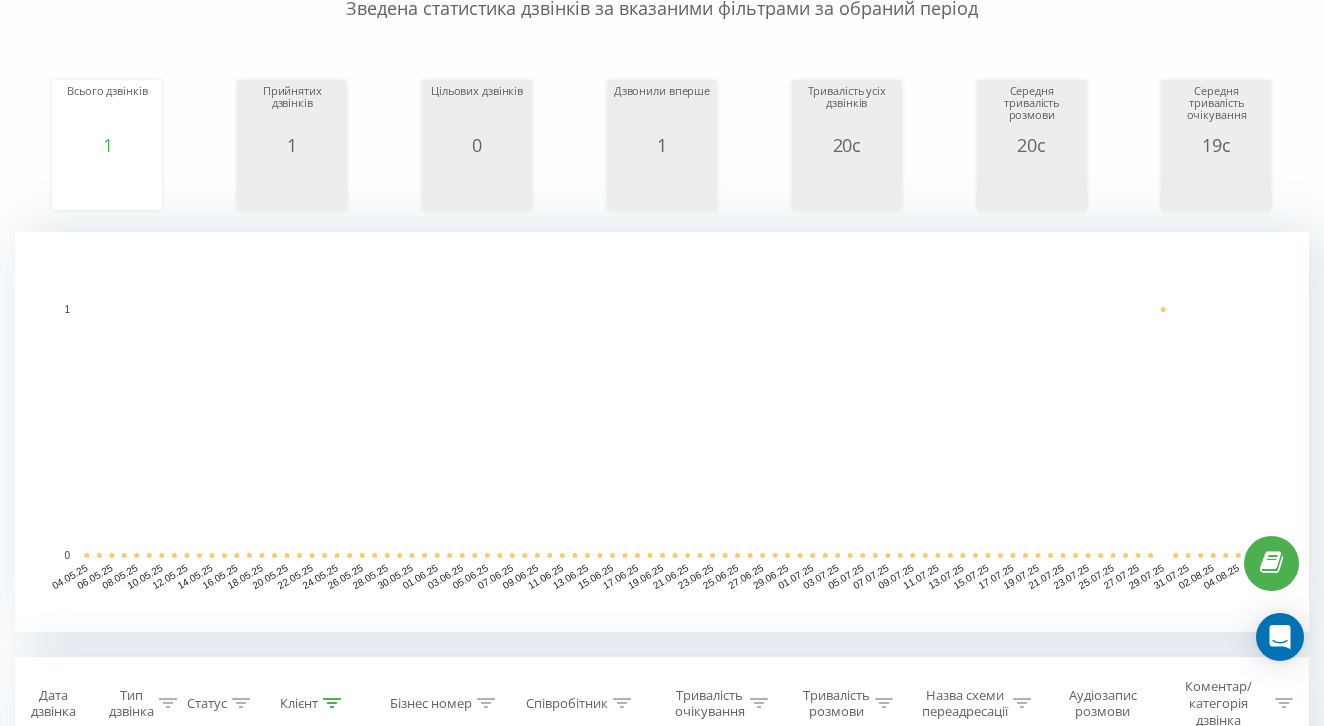 scroll, scrollTop: 206, scrollLeft: 0, axis: vertical 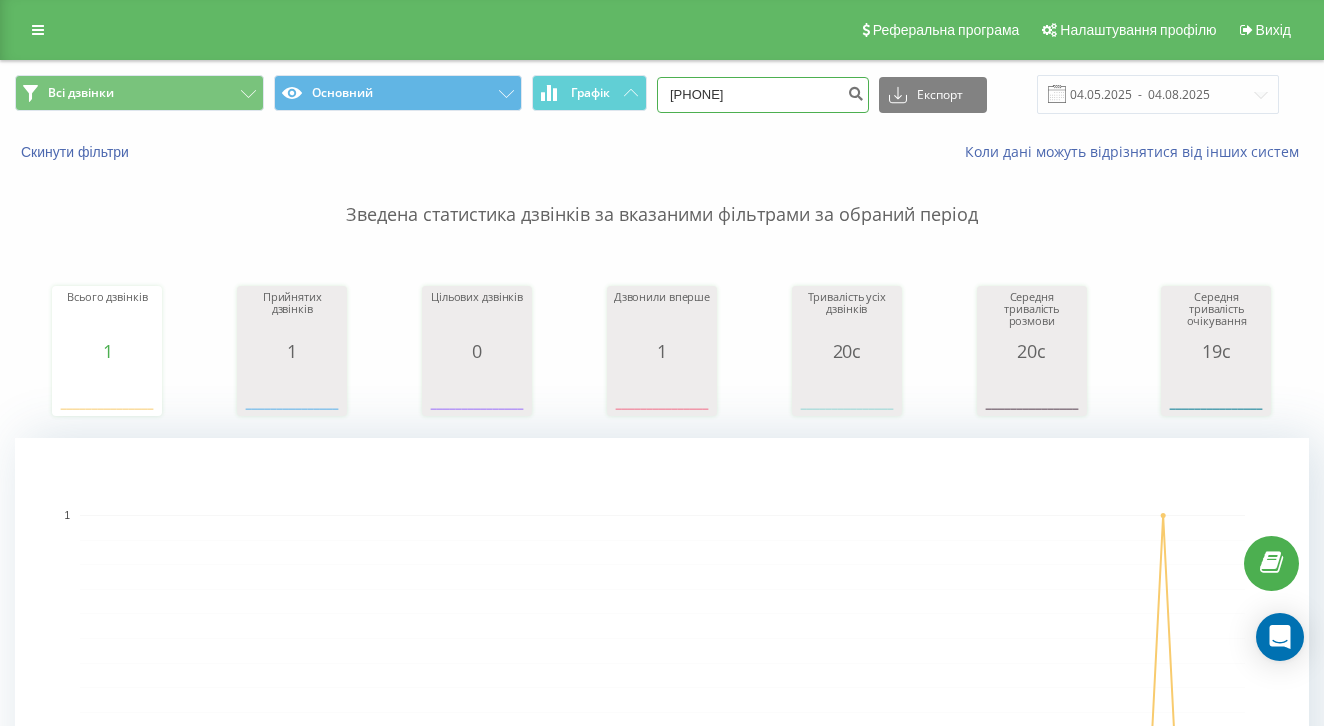 click on "0636418798" at bounding box center [763, 95] 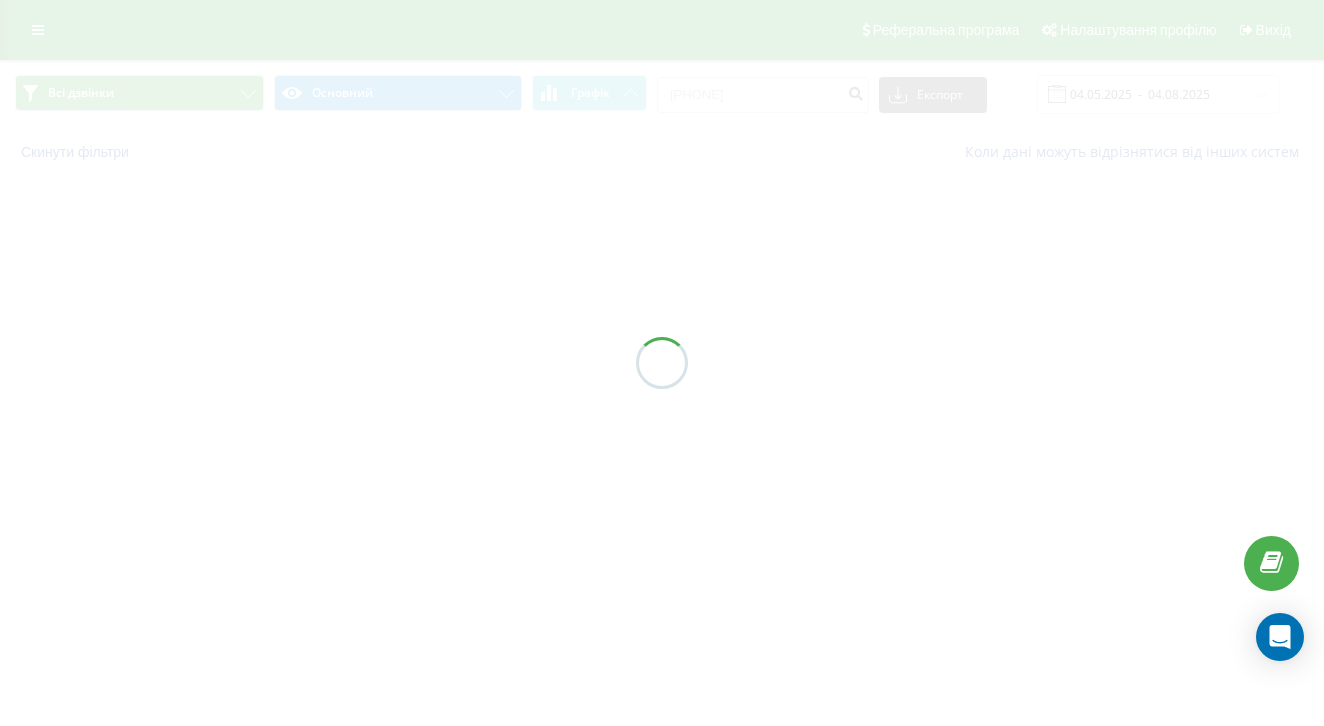 scroll, scrollTop: 0, scrollLeft: 0, axis: both 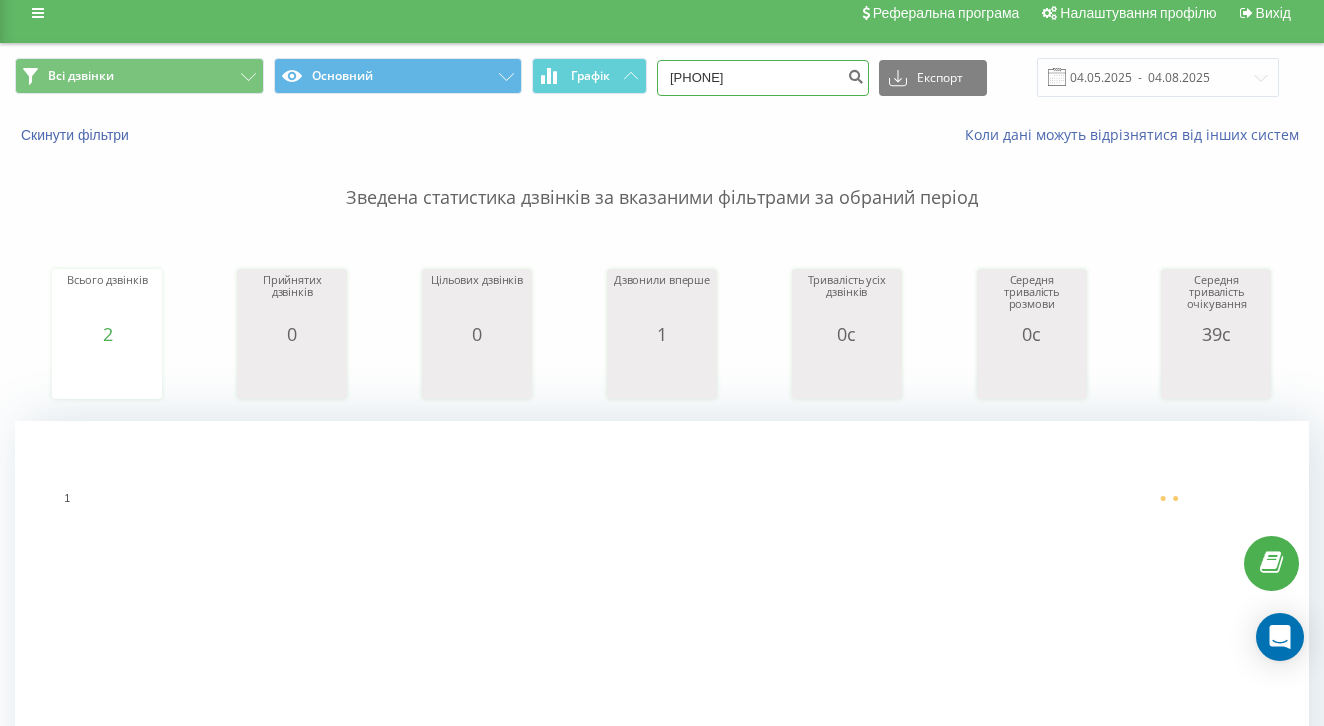 click on "[PHONE]" at bounding box center (763, 78) 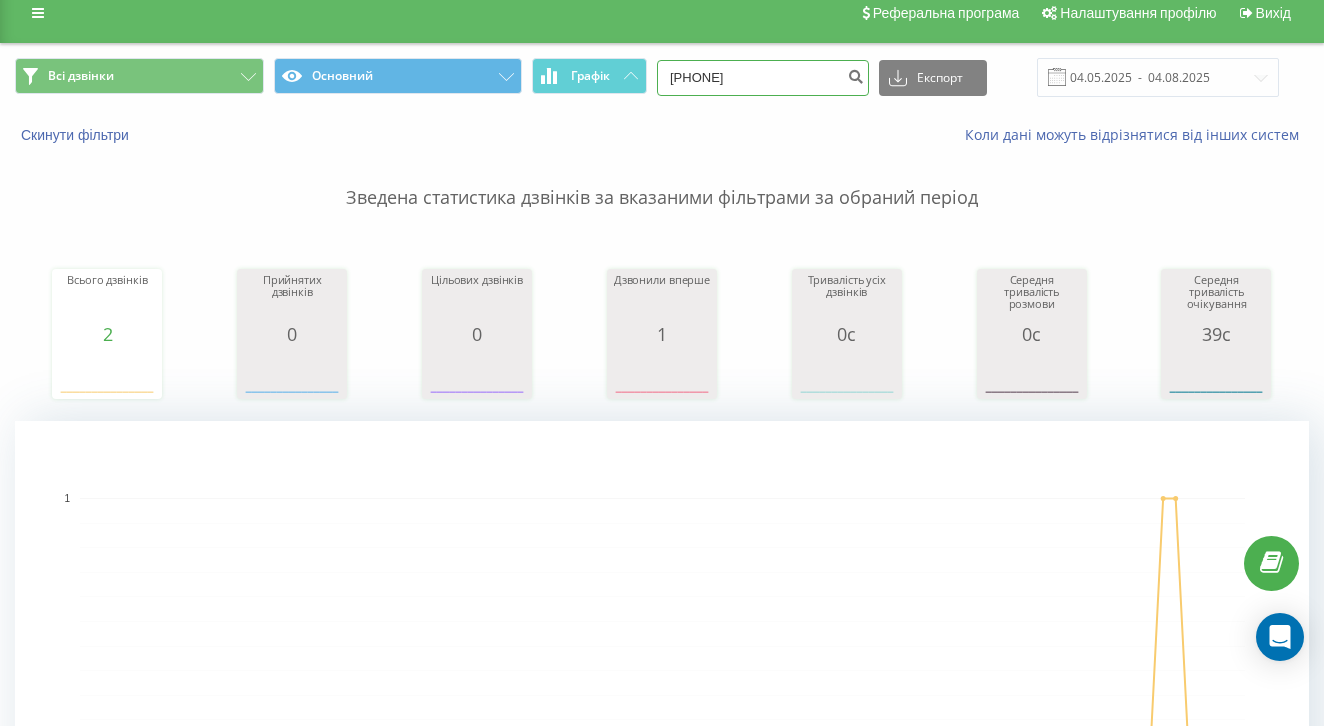 paste on "965657575" 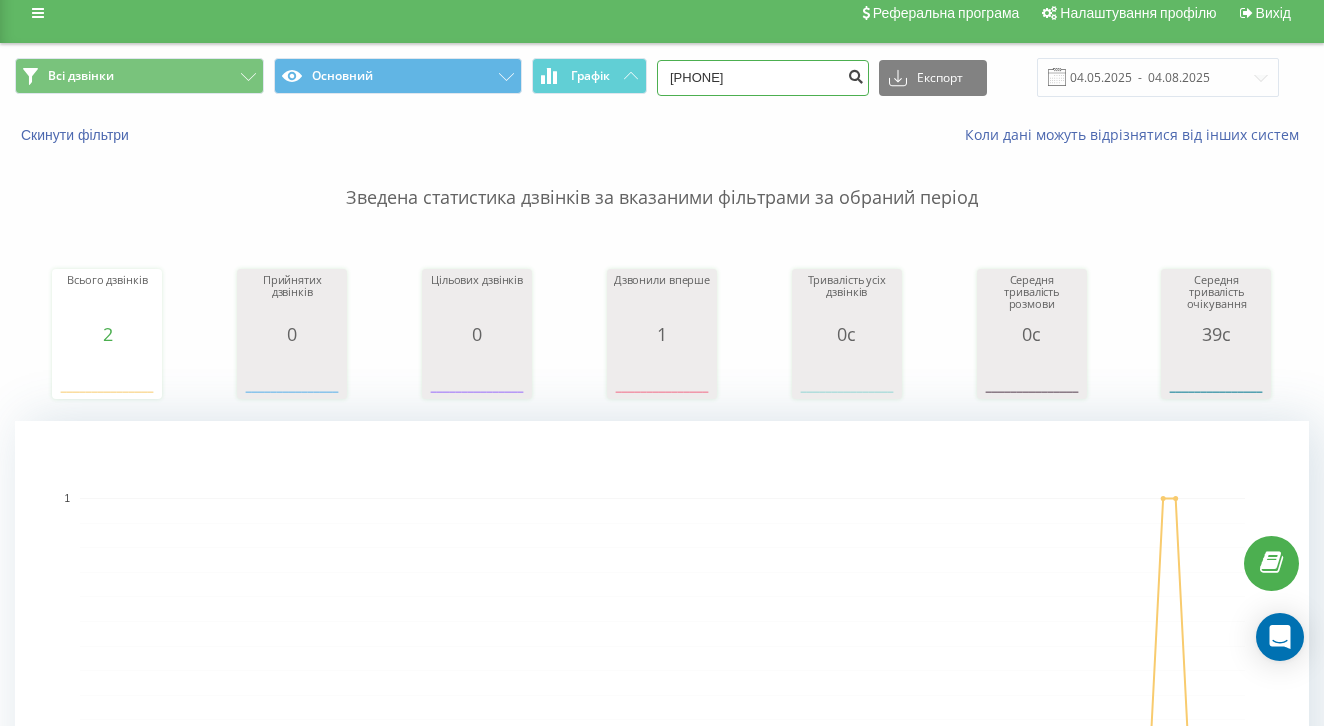 type on "0965657575" 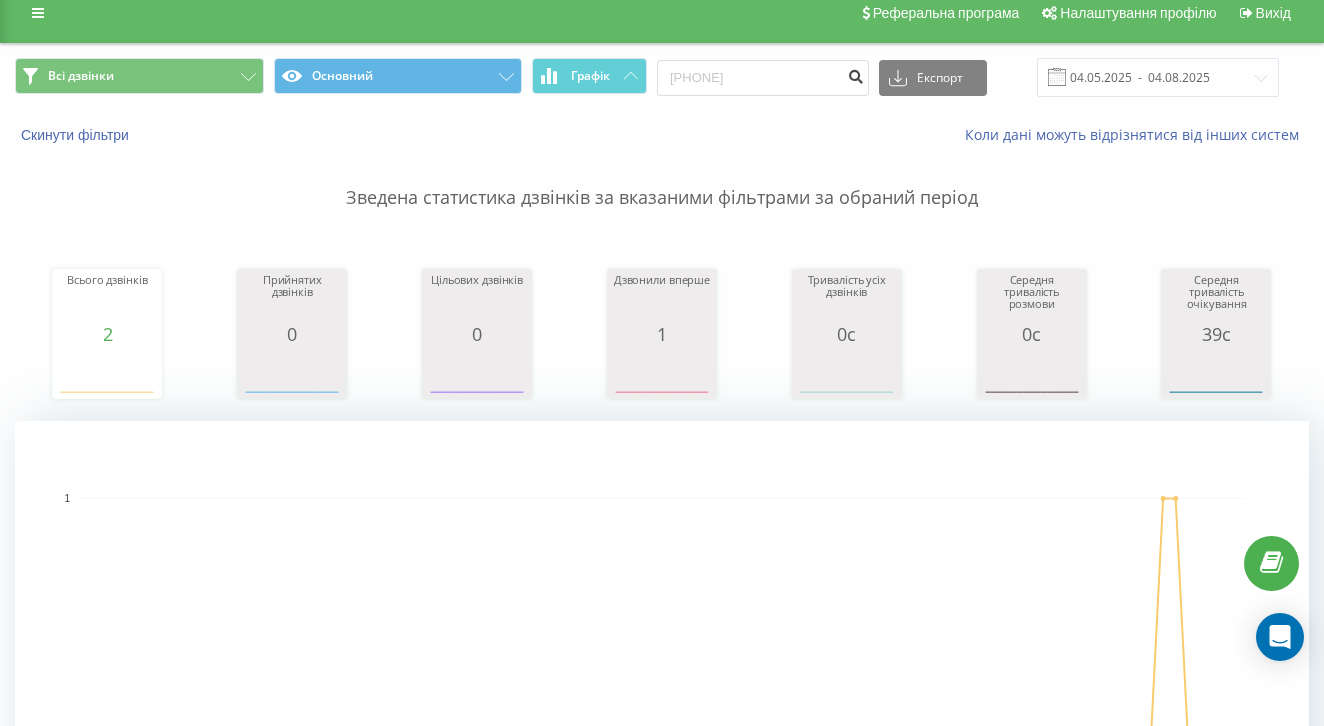 click at bounding box center (855, 74) 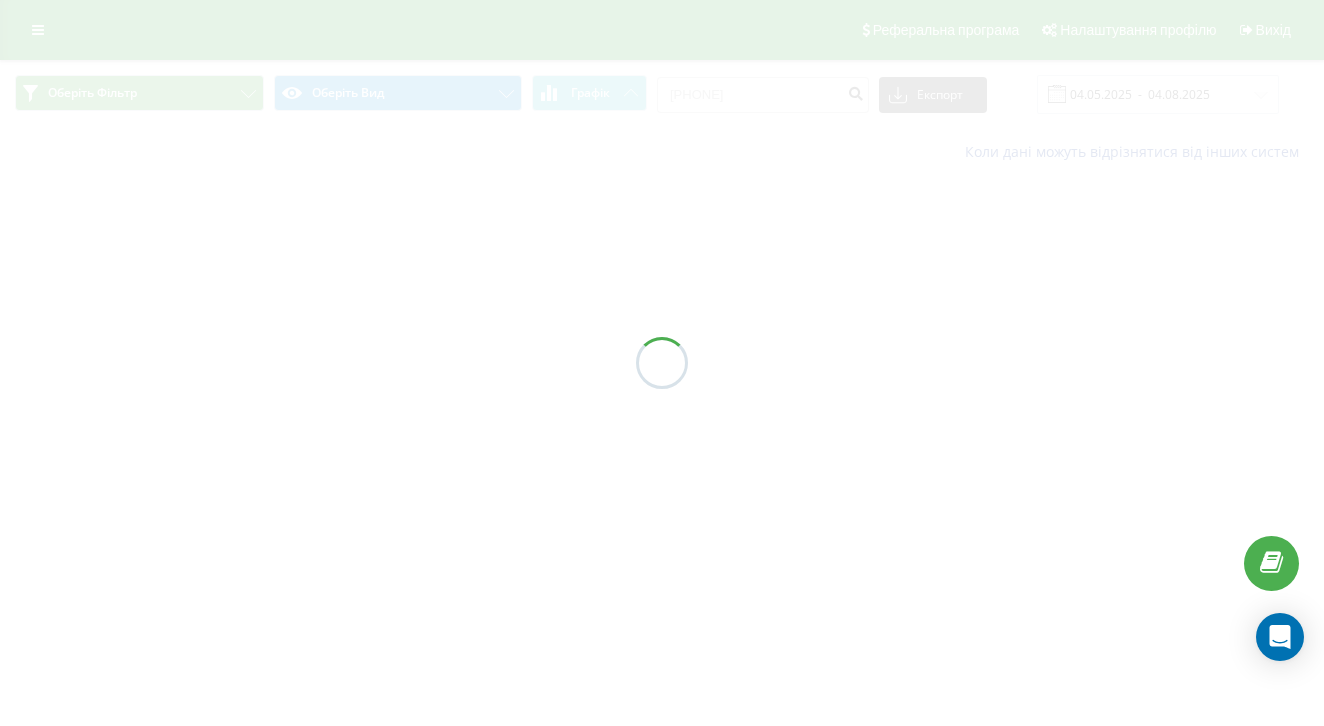 scroll, scrollTop: 0, scrollLeft: 0, axis: both 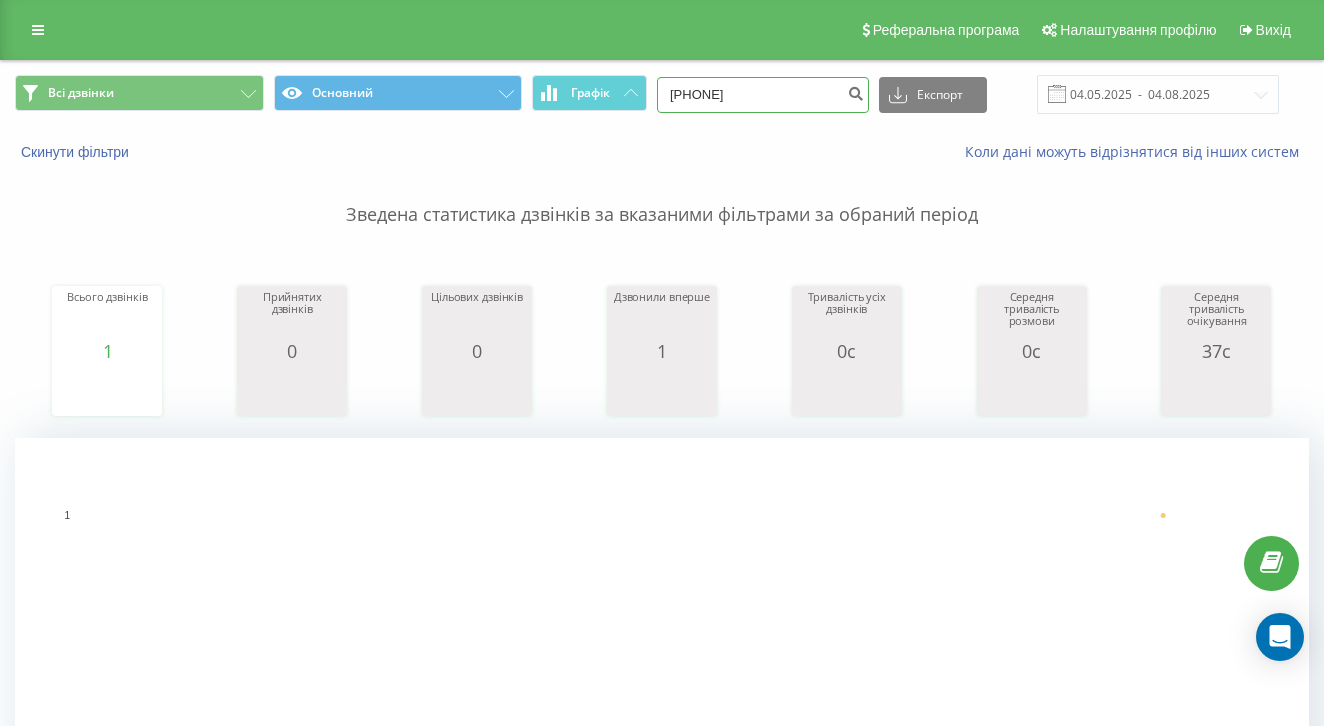 click on "0965657575" at bounding box center (763, 95) 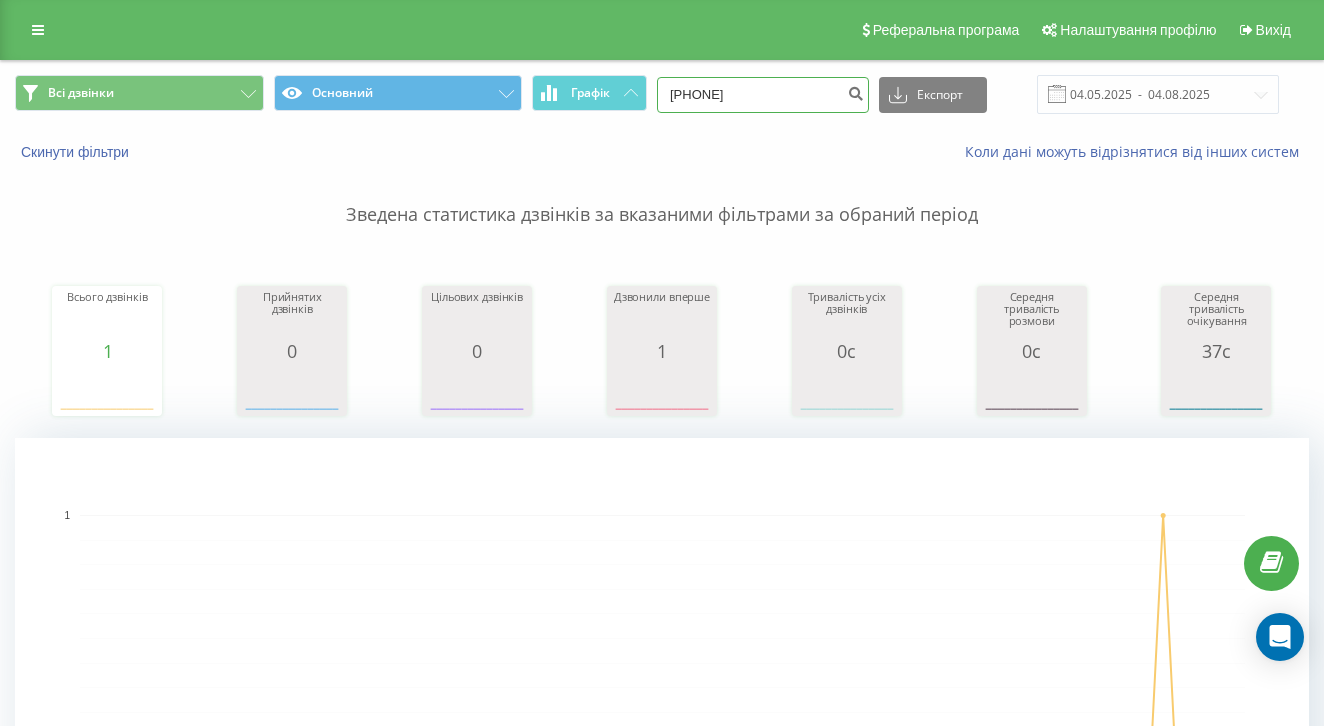 click on "0965657575" at bounding box center [763, 95] 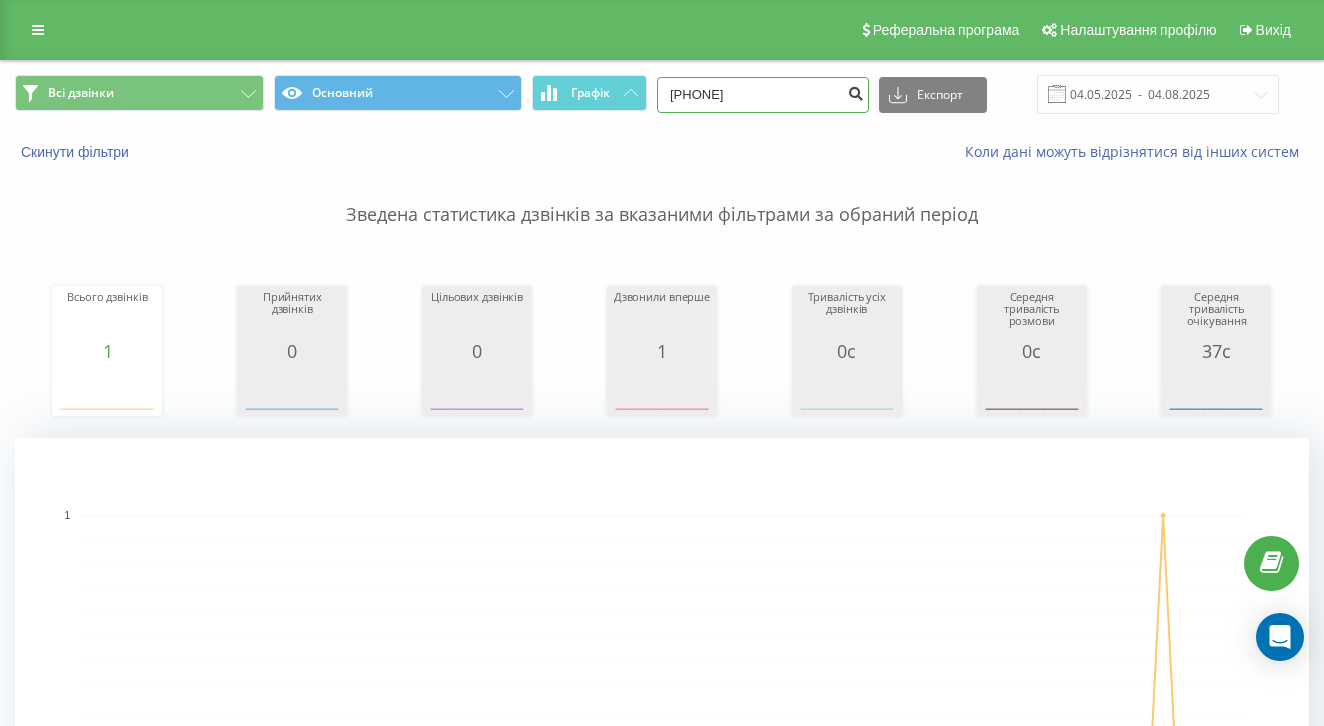 type on "0683178702" 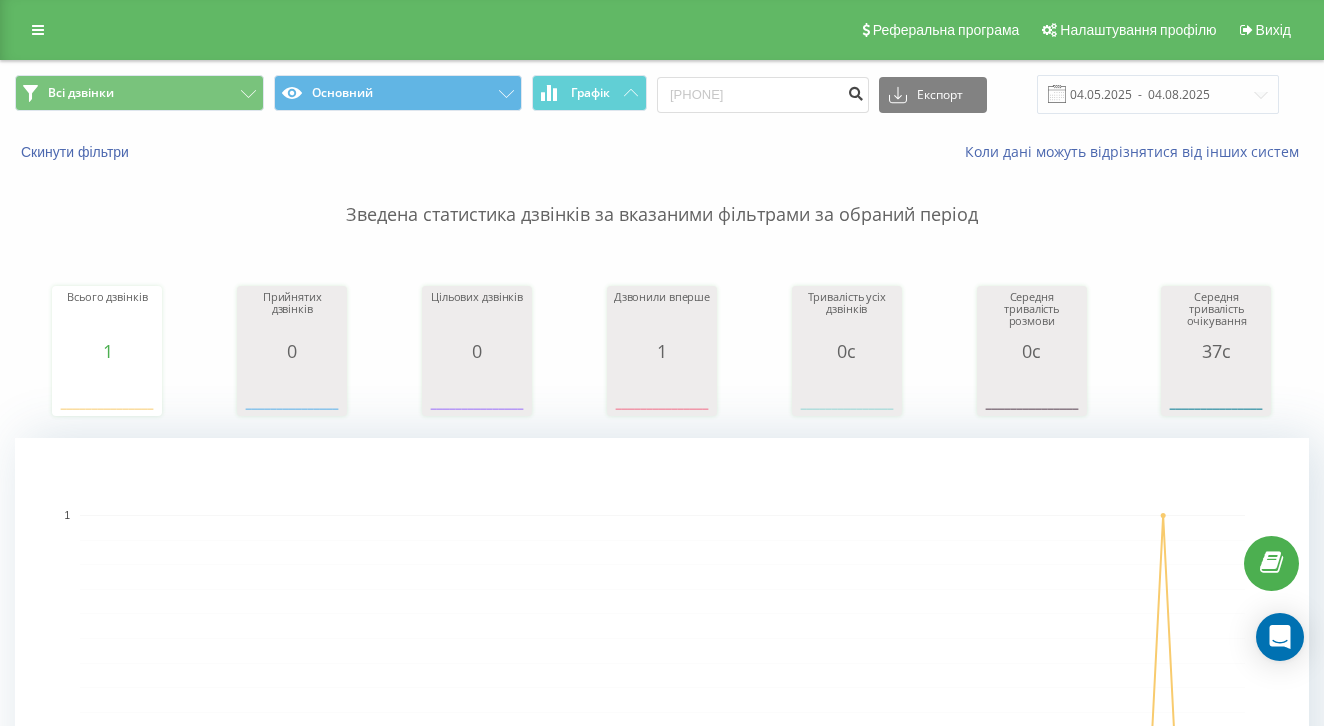 click at bounding box center [855, 91] 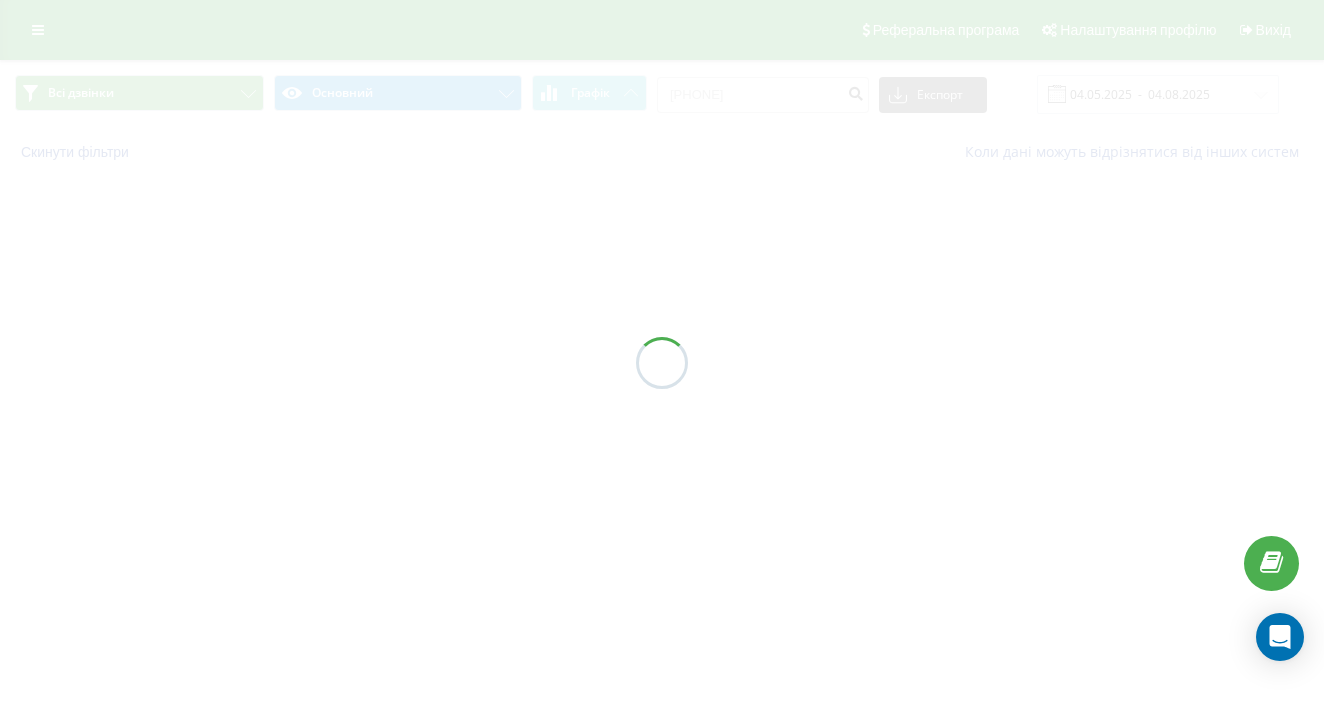 scroll, scrollTop: 0, scrollLeft: 0, axis: both 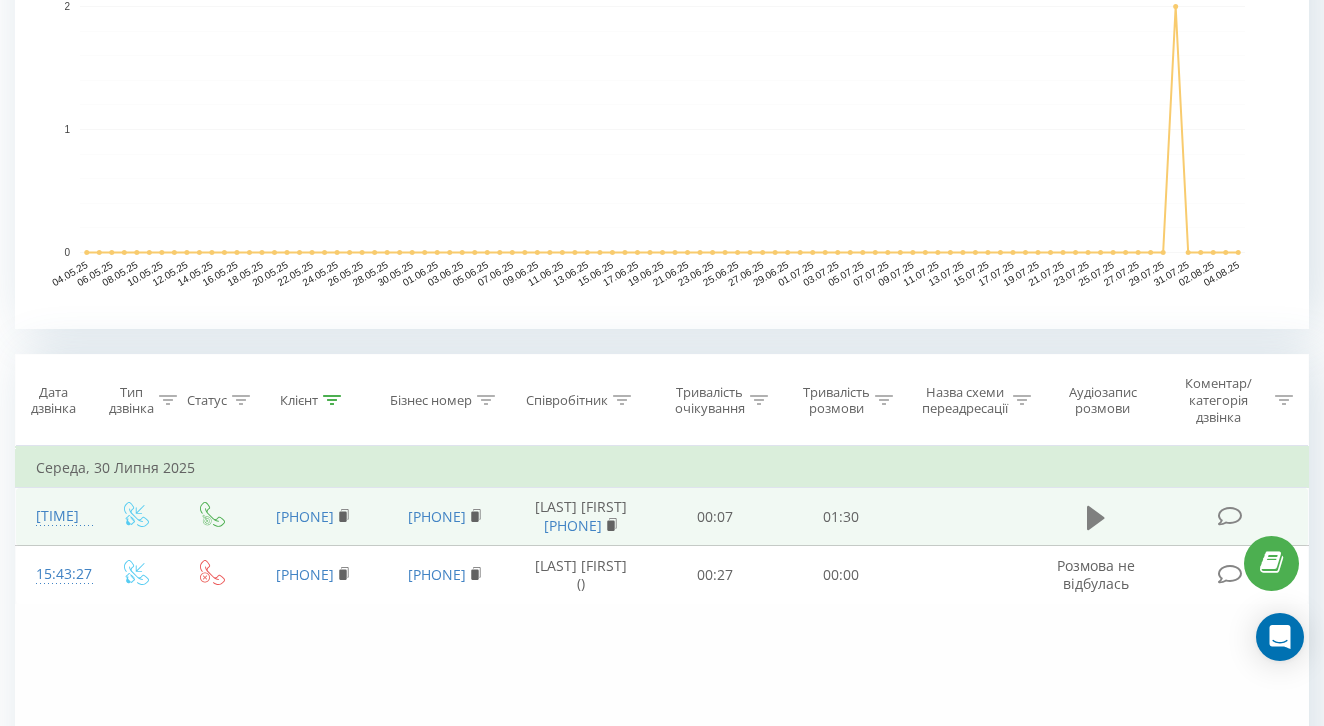 click 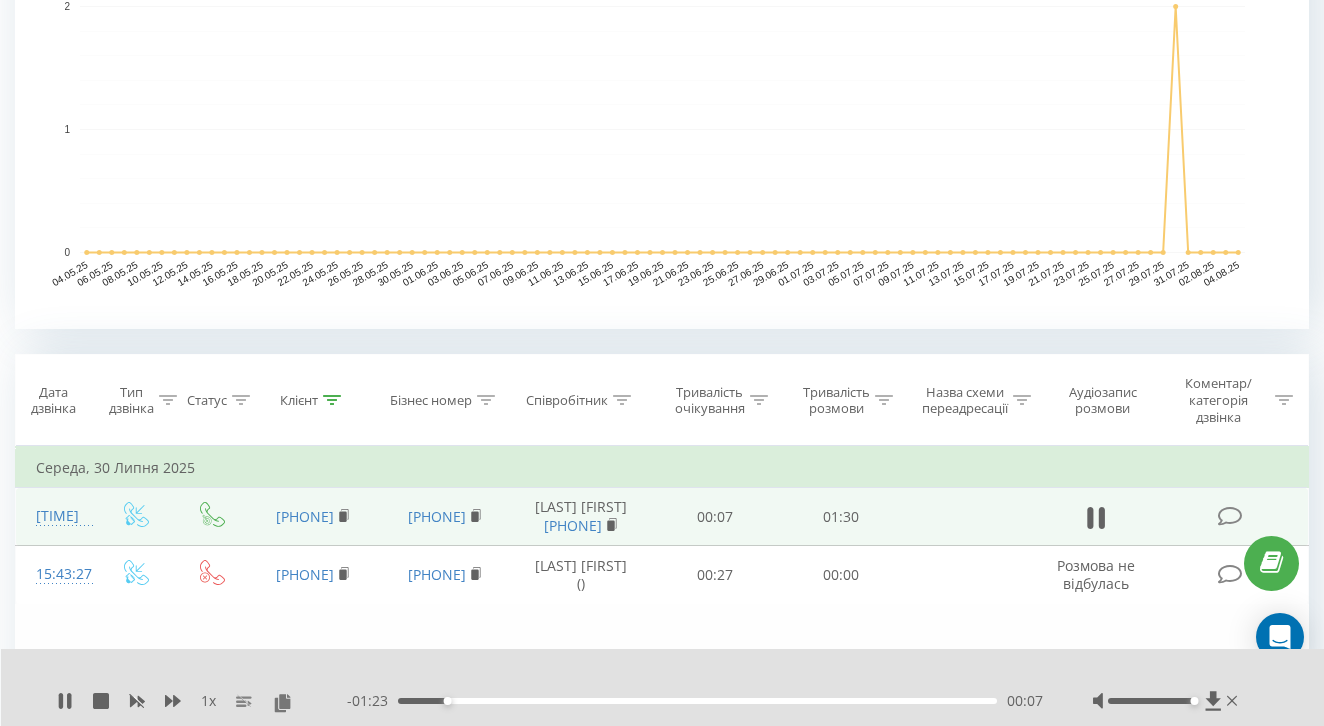 click on "1 x  - 01:23 00:07   00:07" at bounding box center (663, 687) 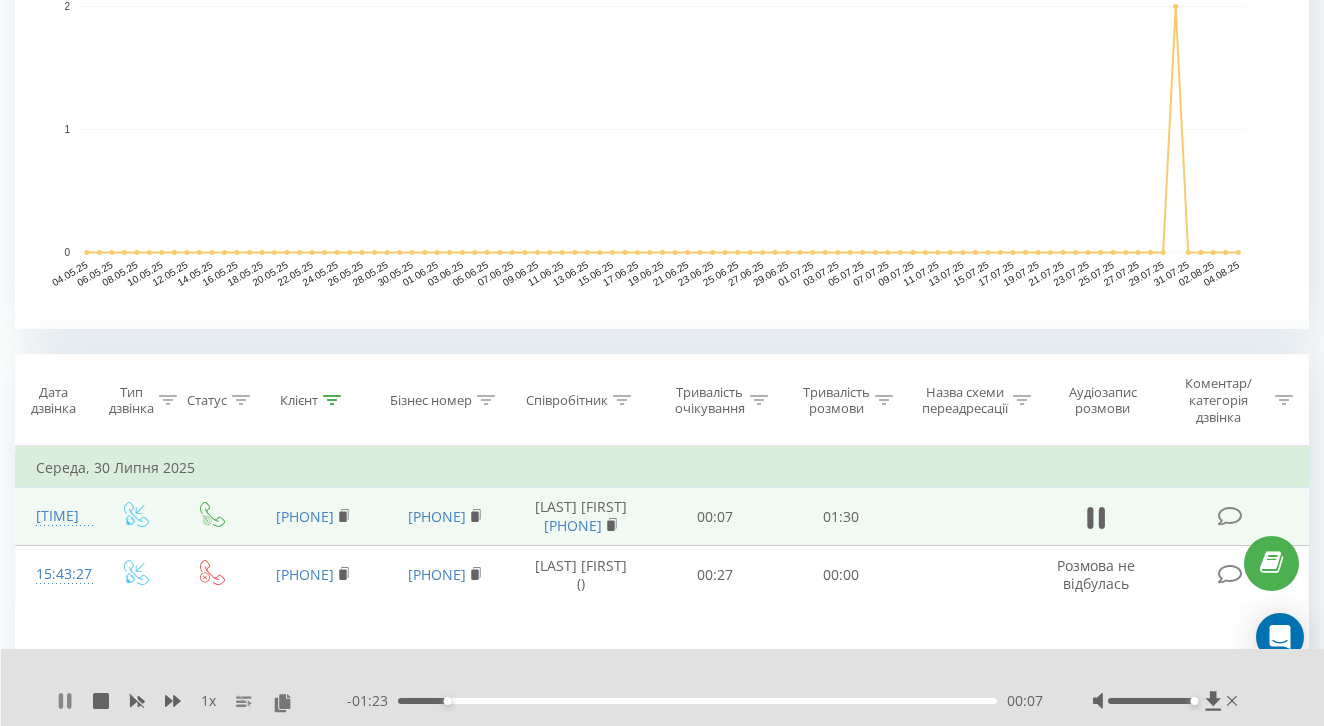 click 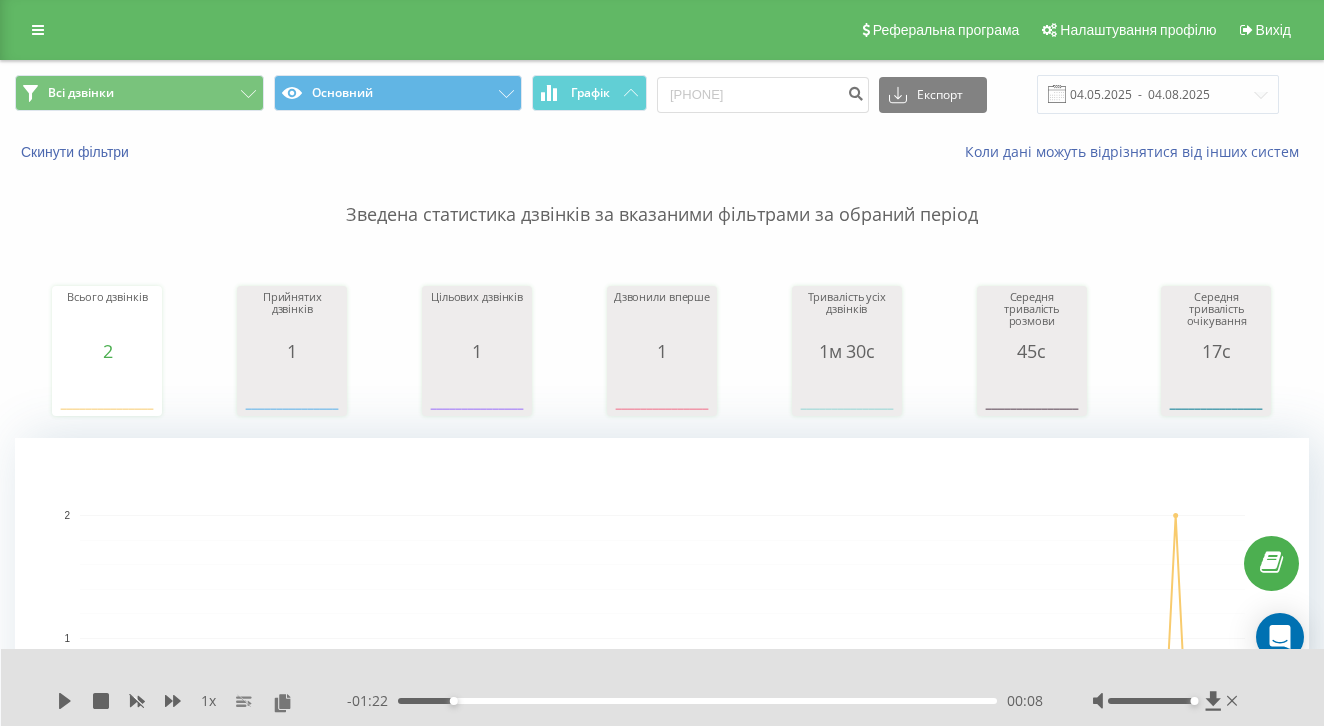 scroll, scrollTop: 0, scrollLeft: 0, axis: both 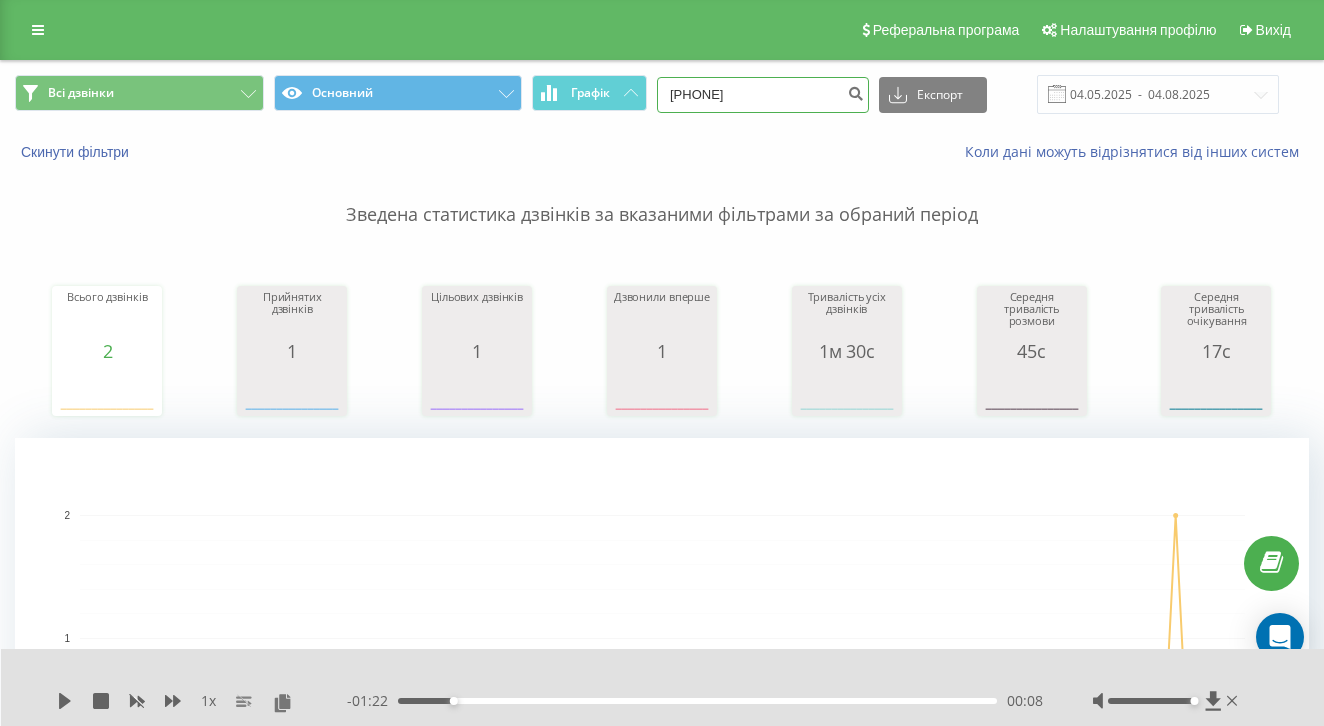 click on "0664328627" at bounding box center [763, 95] 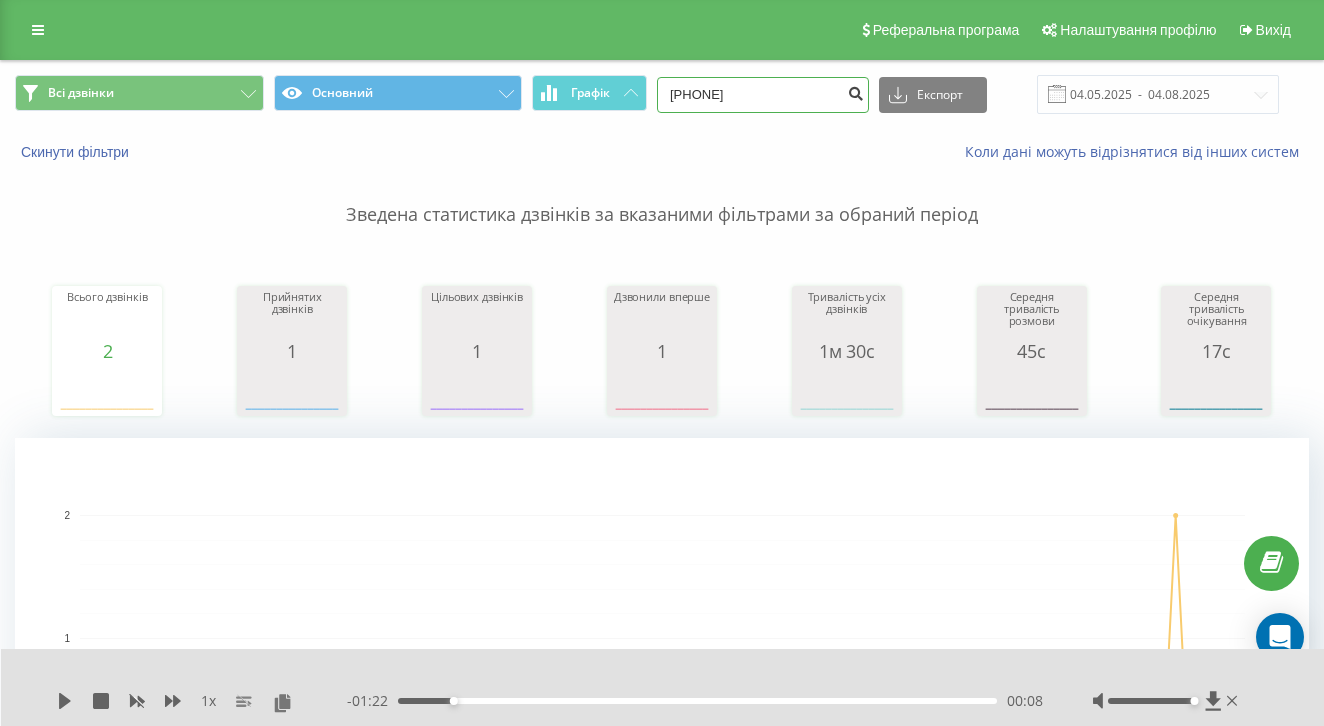 type on "0638387238" 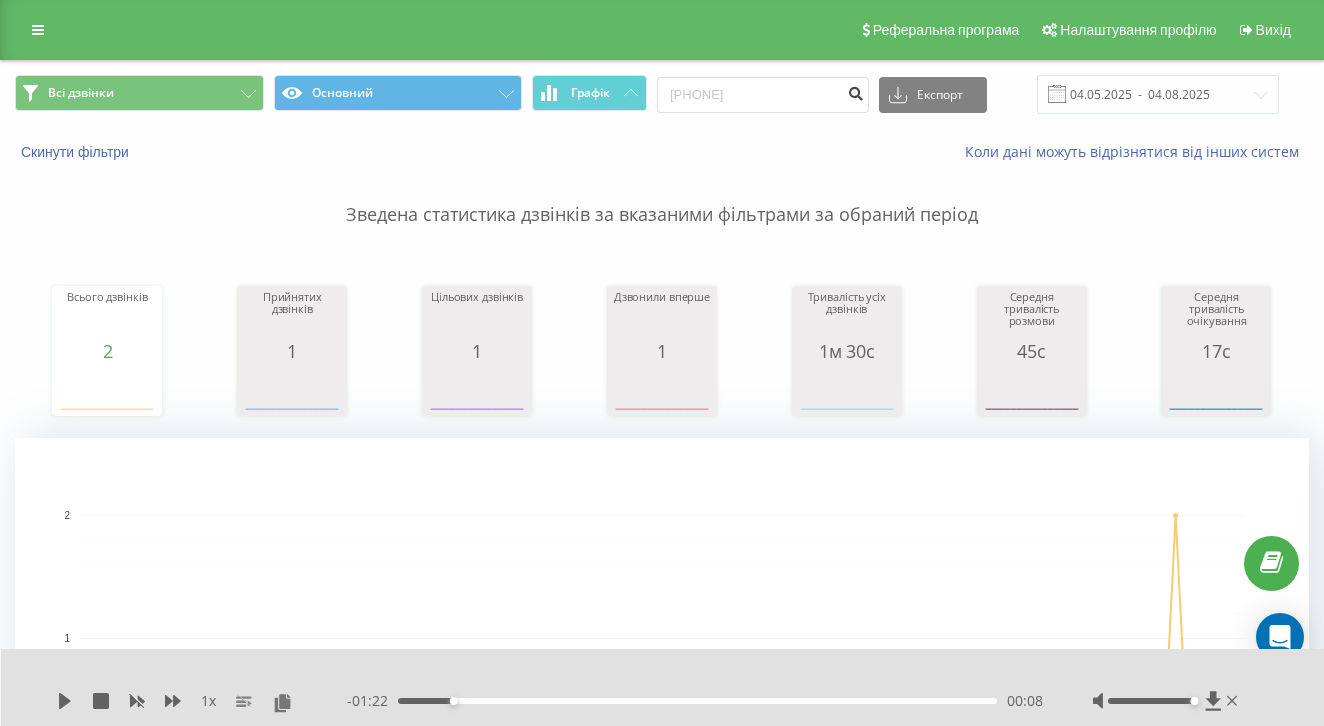 click at bounding box center [855, 95] 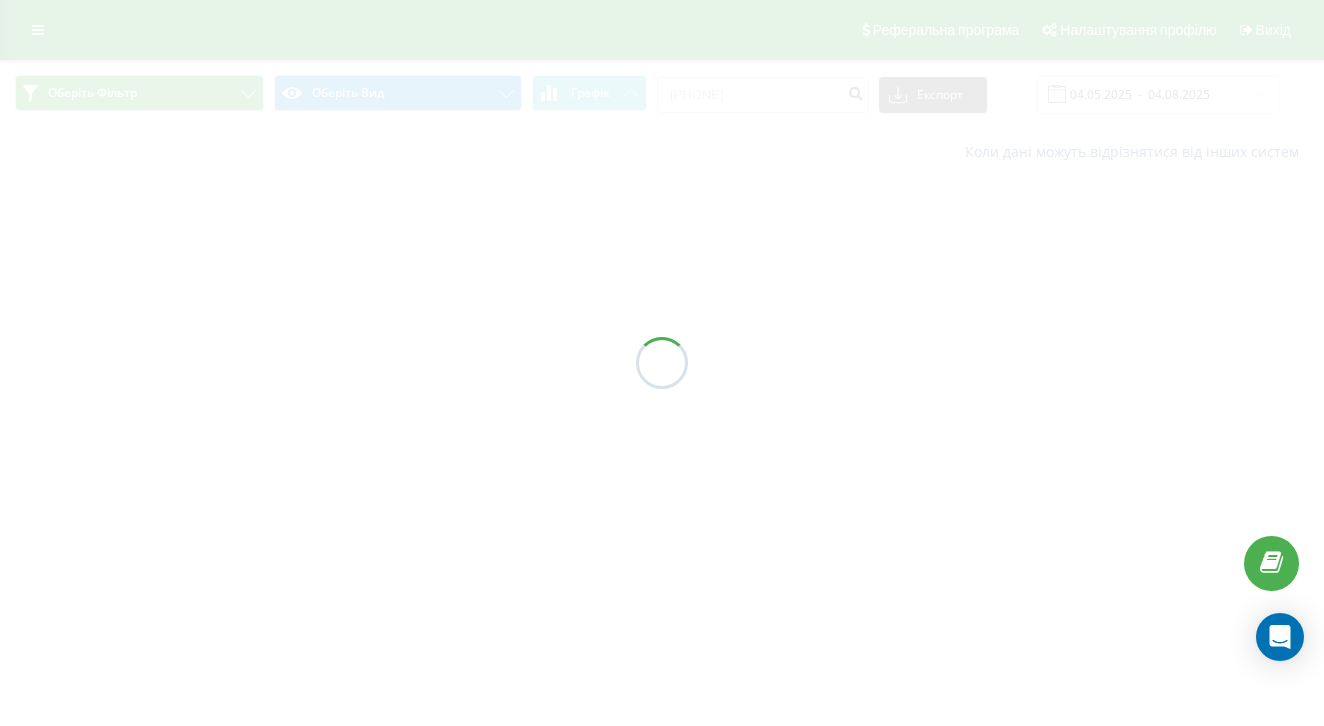 scroll, scrollTop: 0, scrollLeft: 0, axis: both 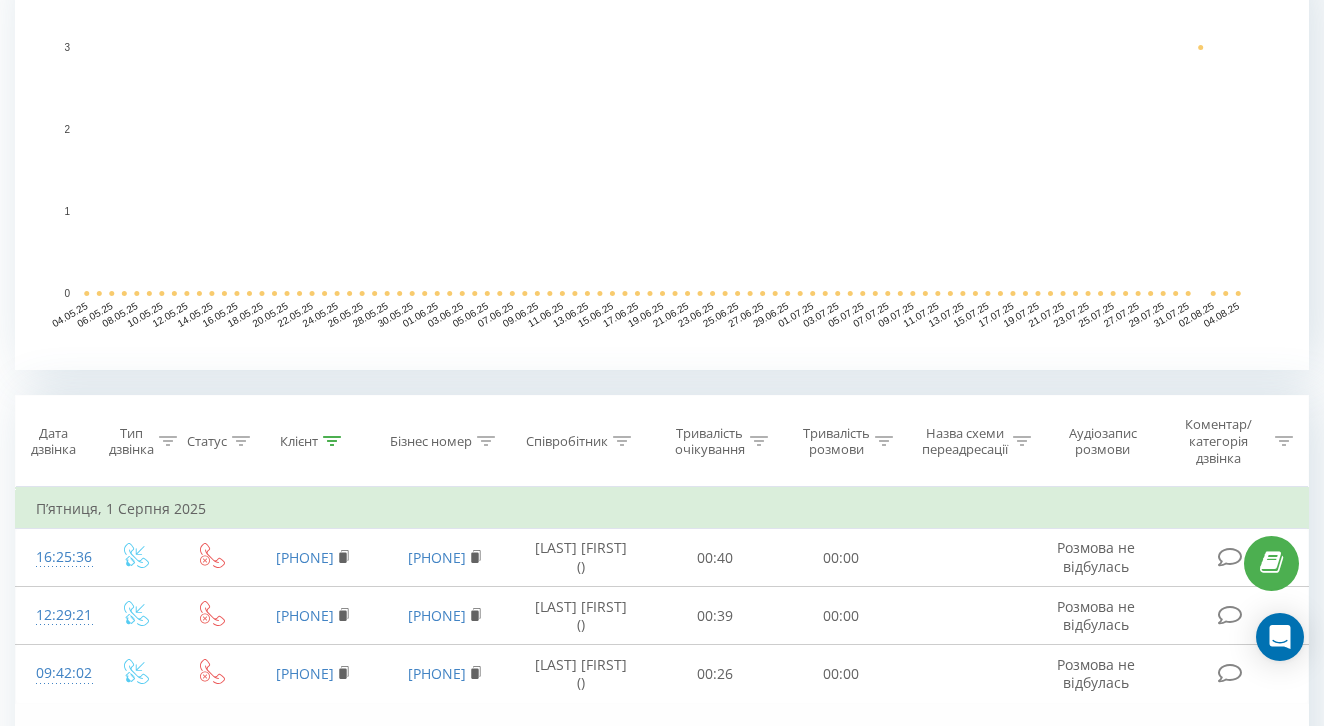 click 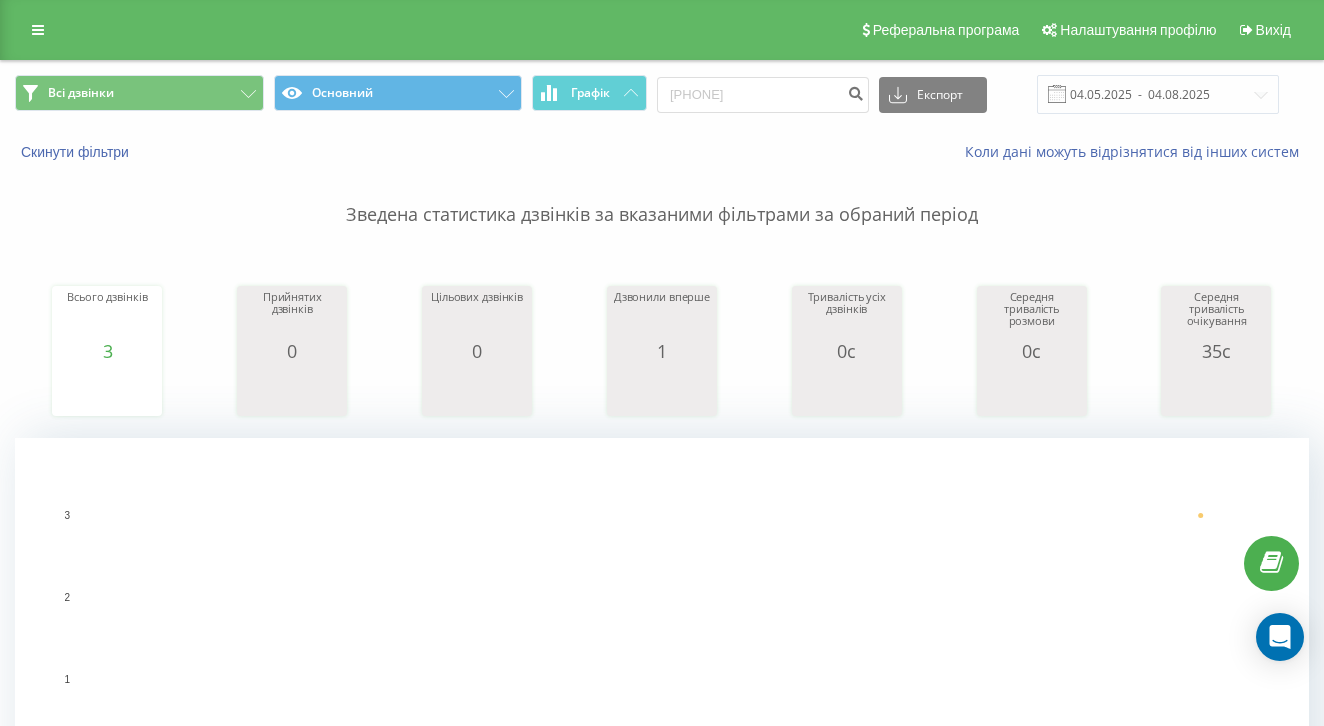 scroll, scrollTop: -1, scrollLeft: 0, axis: vertical 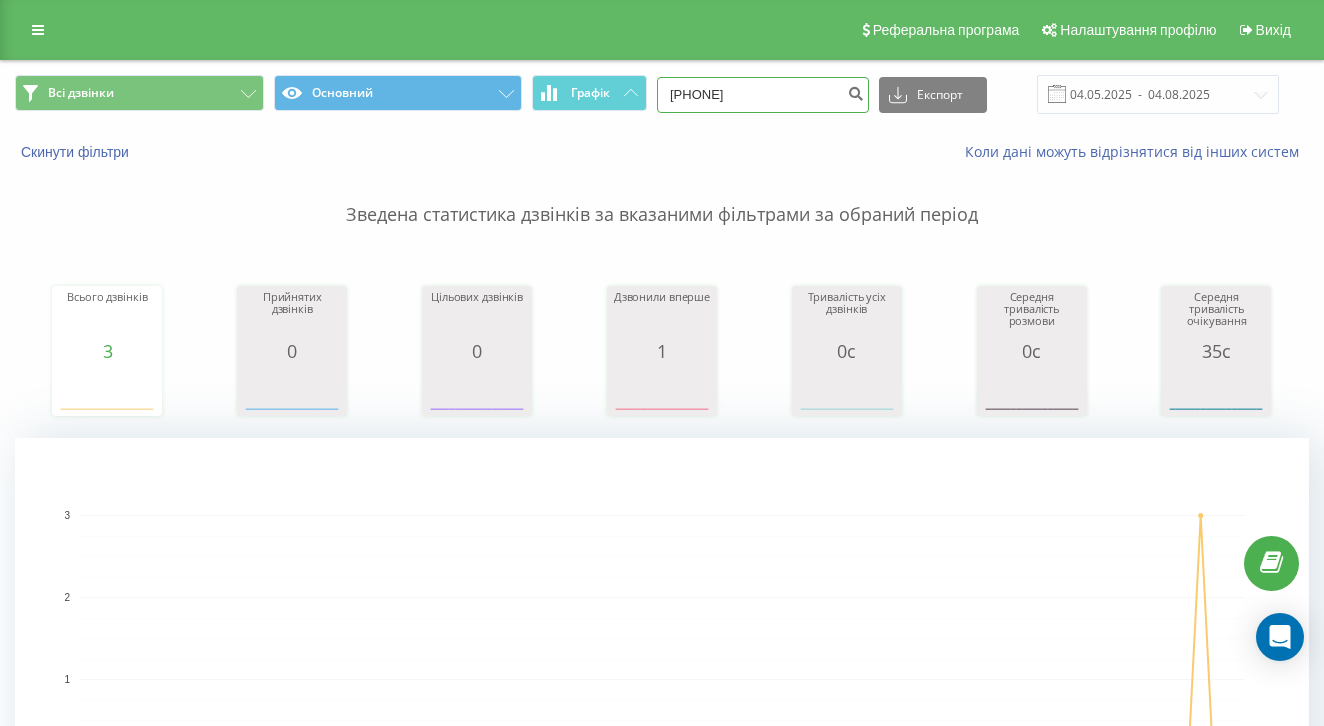 click on "0638387238" at bounding box center (763, 95) 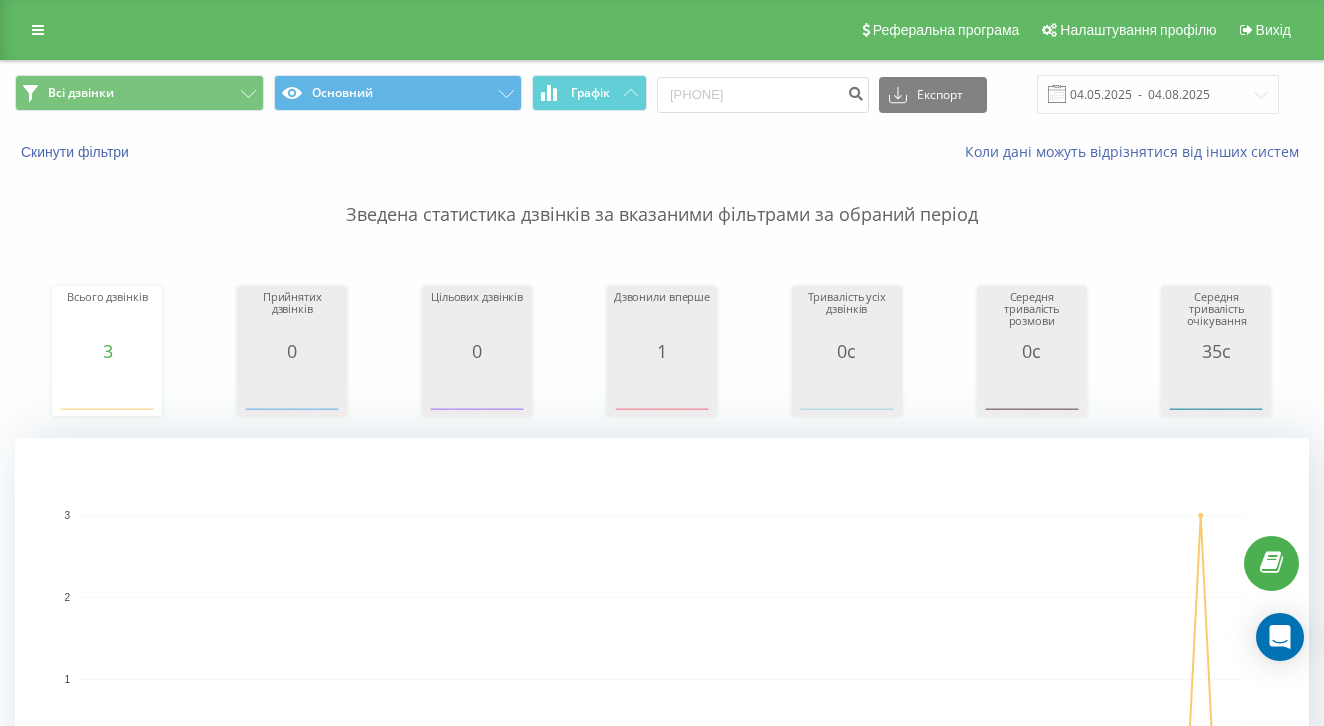click on "Всі дзвінки Основний Графік 0638387238 Експорт .csv .xls .xlsx 04.05.2025  -  04.08.2025" at bounding box center (662, 94) 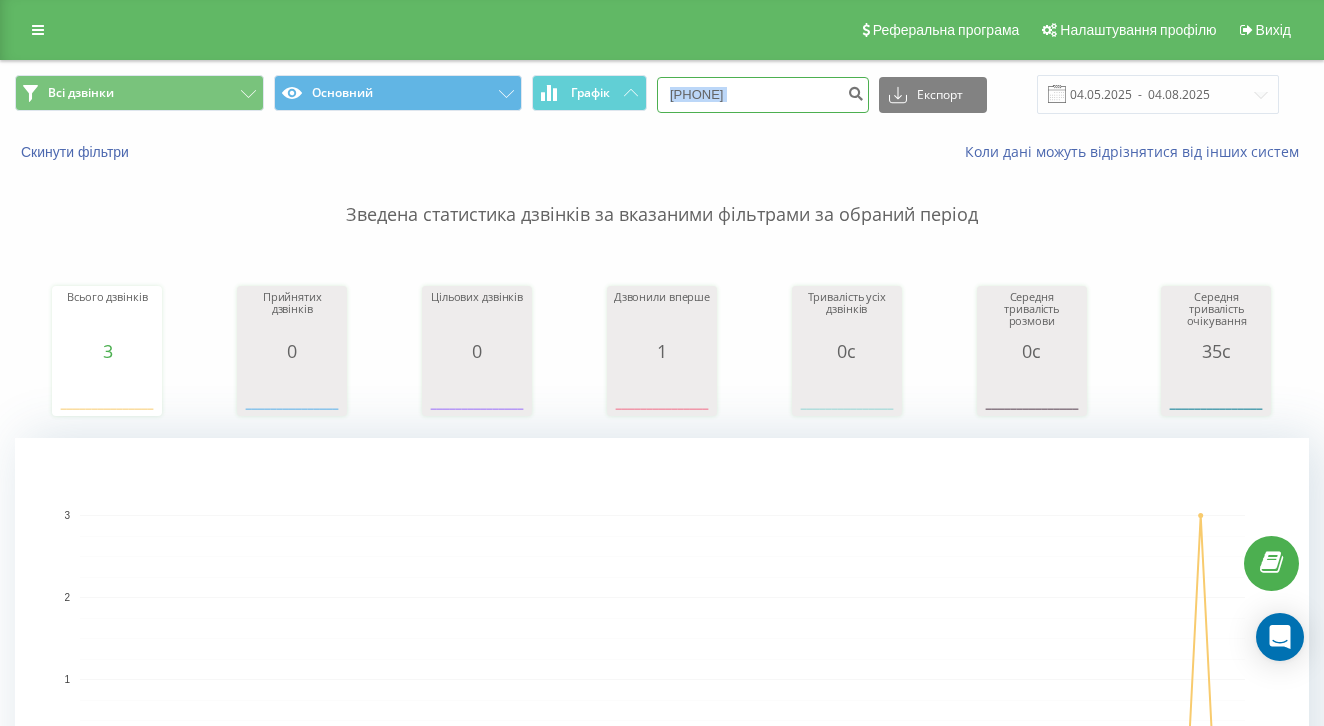 click on "0638387238" at bounding box center [763, 95] 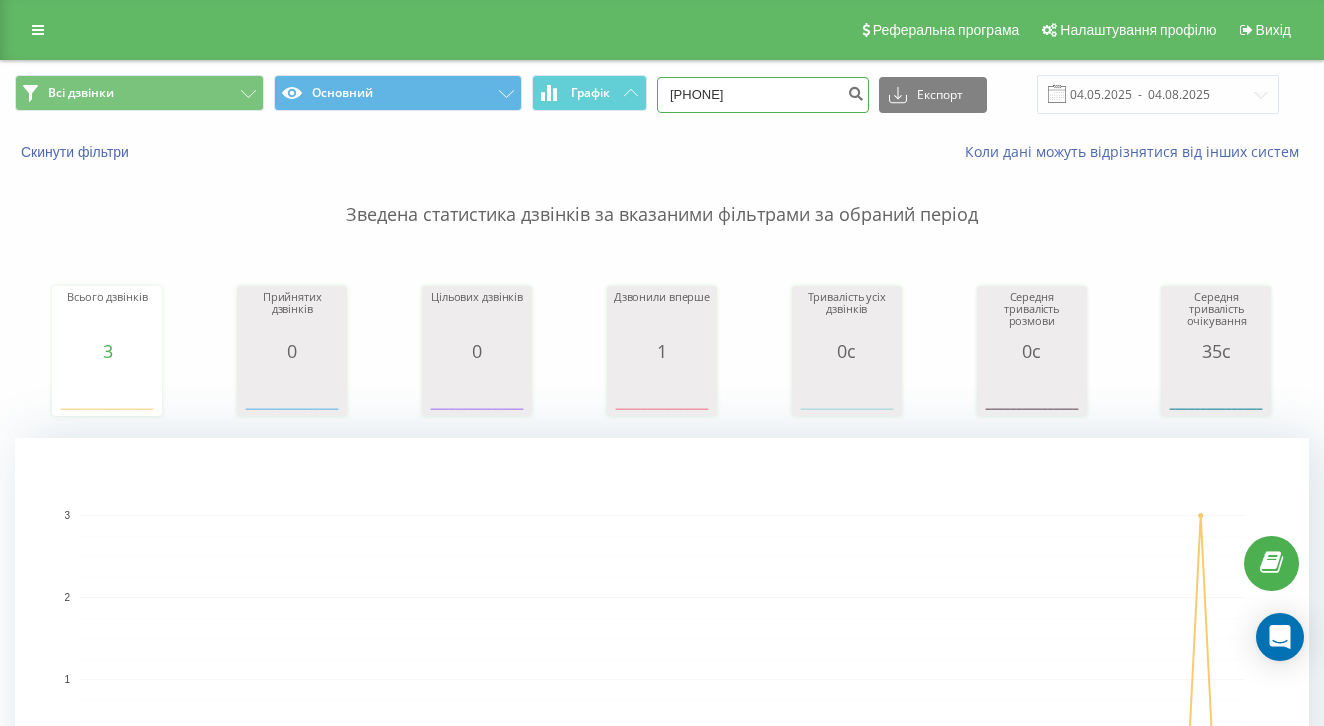 click on "0638387238" at bounding box center [763, 95] 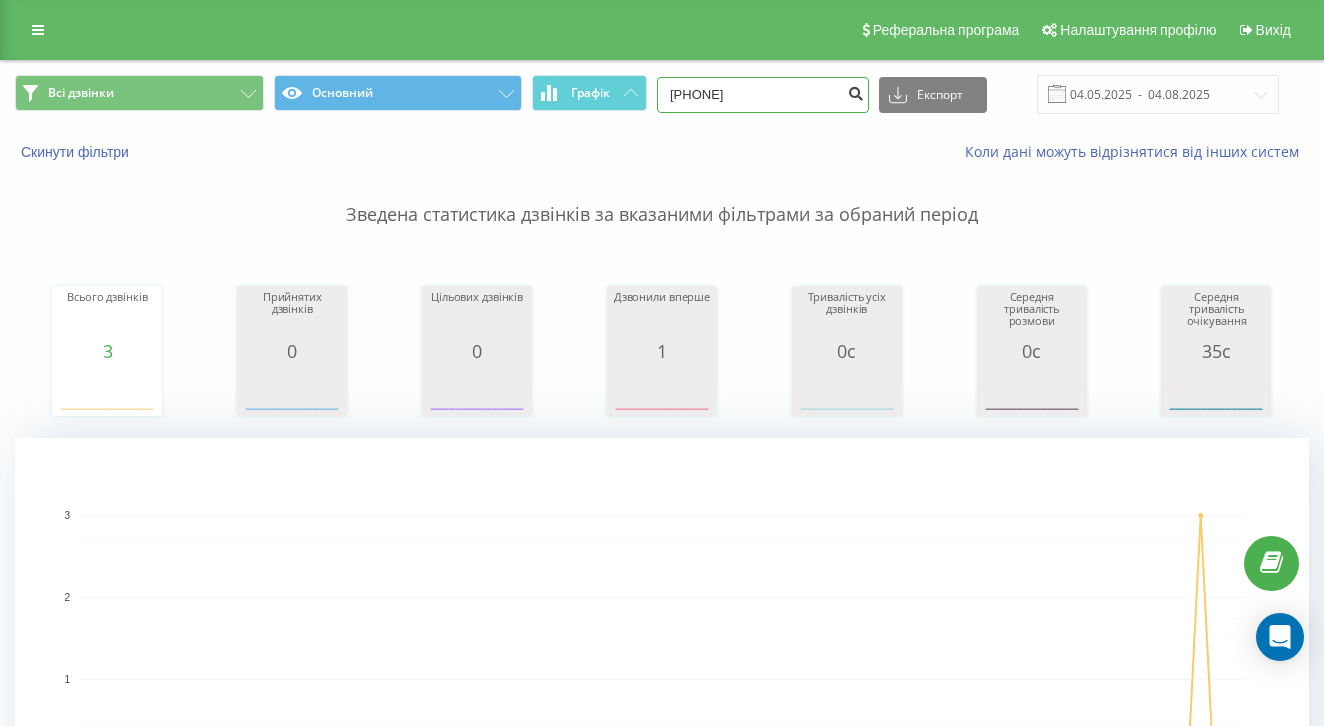 type on "[PHONE]" 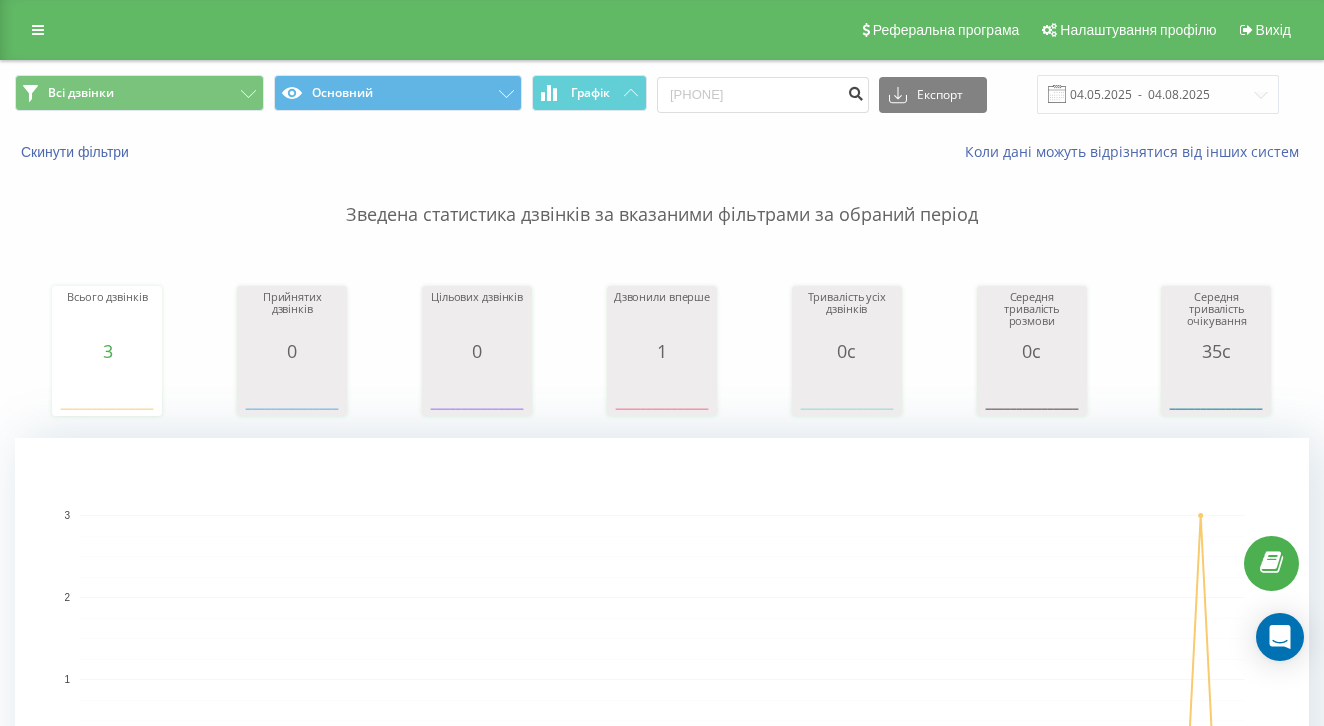 click at bounding box center [855, 91] 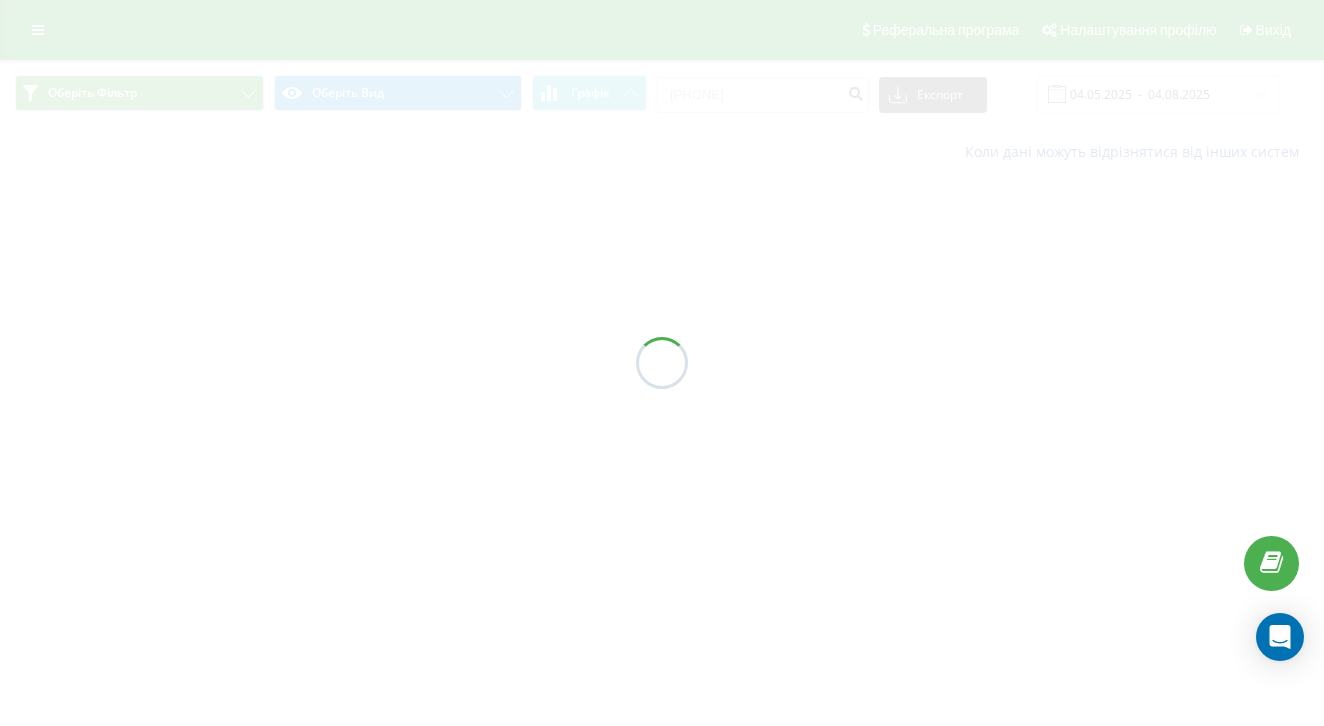 scroll, scrollTop: 0, scrollLeft: 0, axis: both 